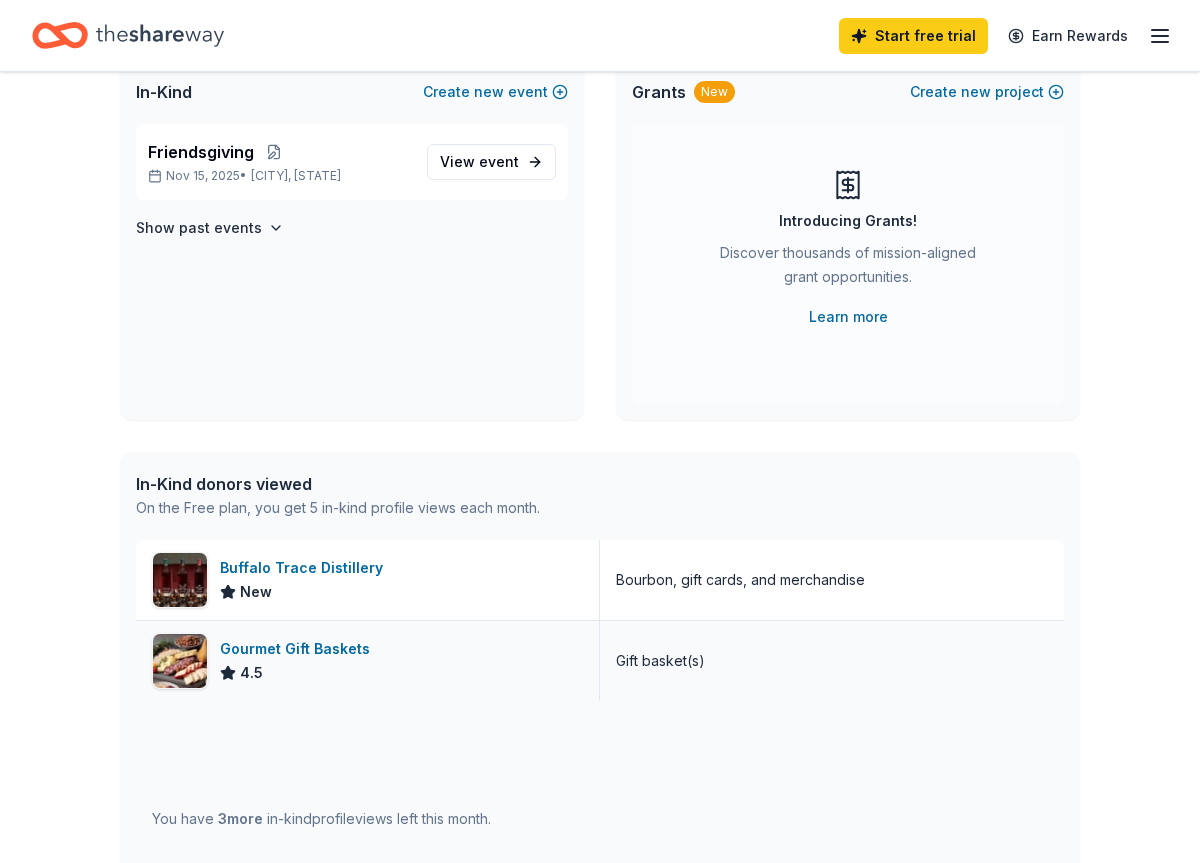 scroll, scrollTop: 0, scrollLeft: 0, axis: both 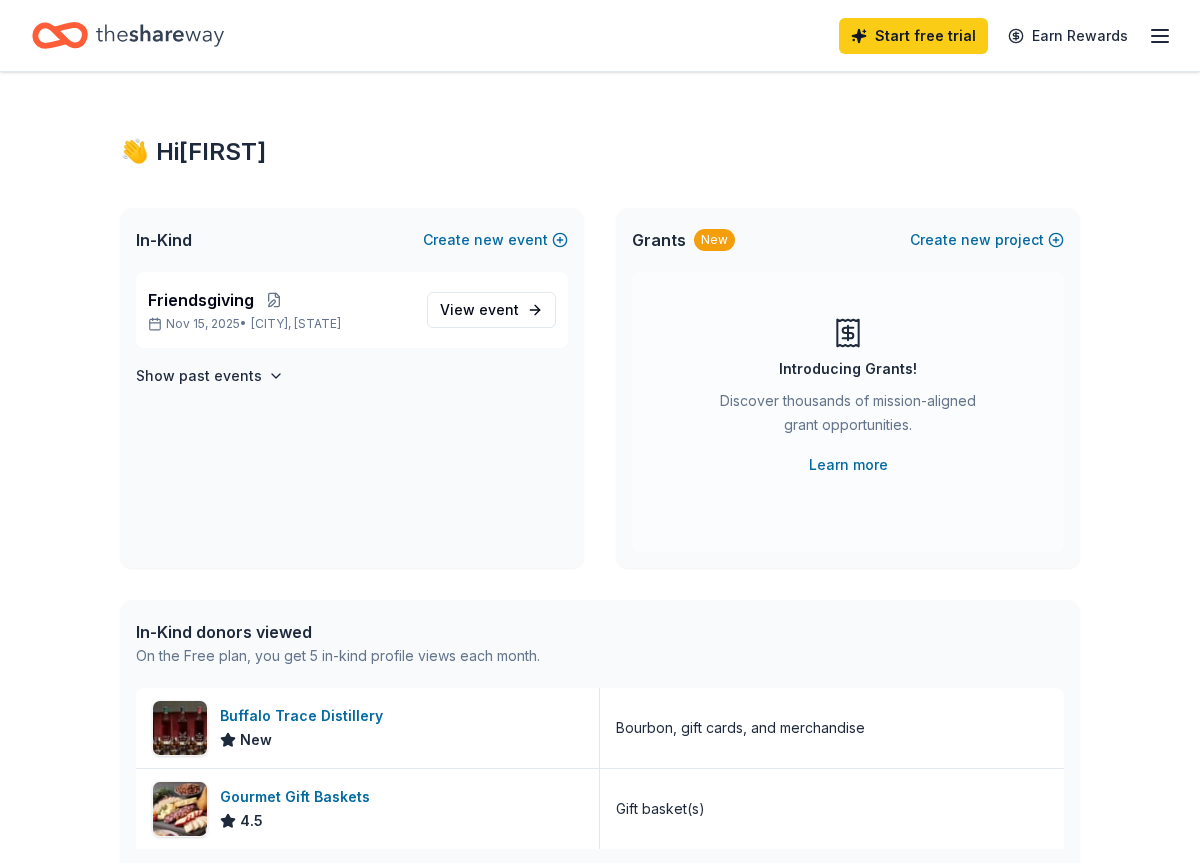click 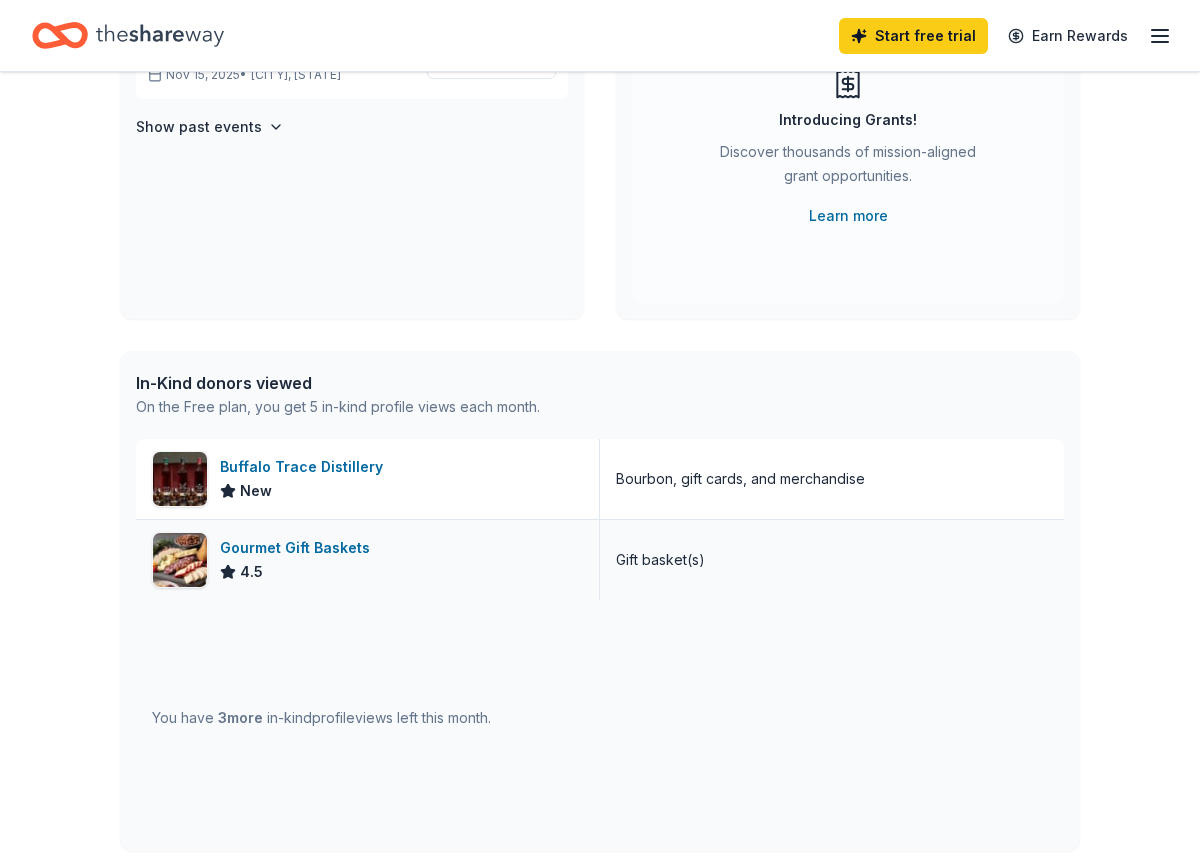 scroll, scrollTop: 0, scrollLeft: 0, axis: both 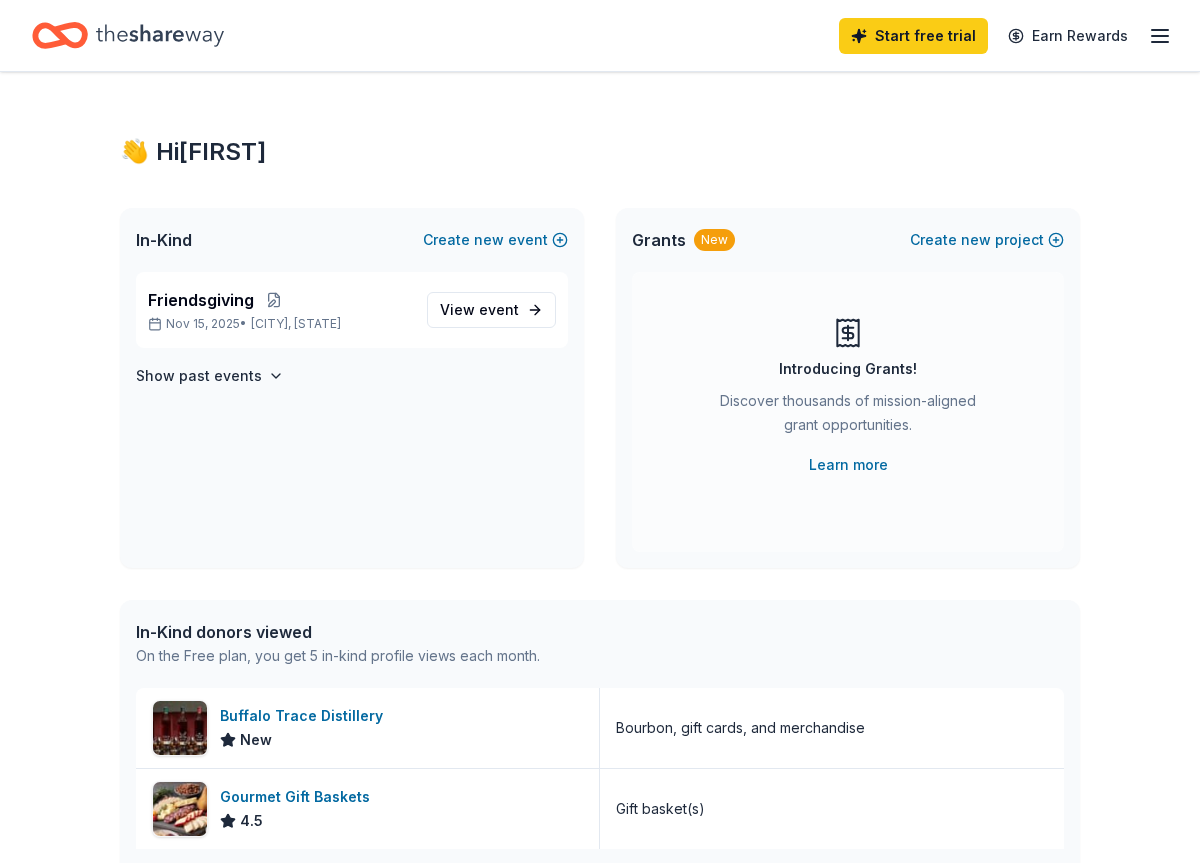 click 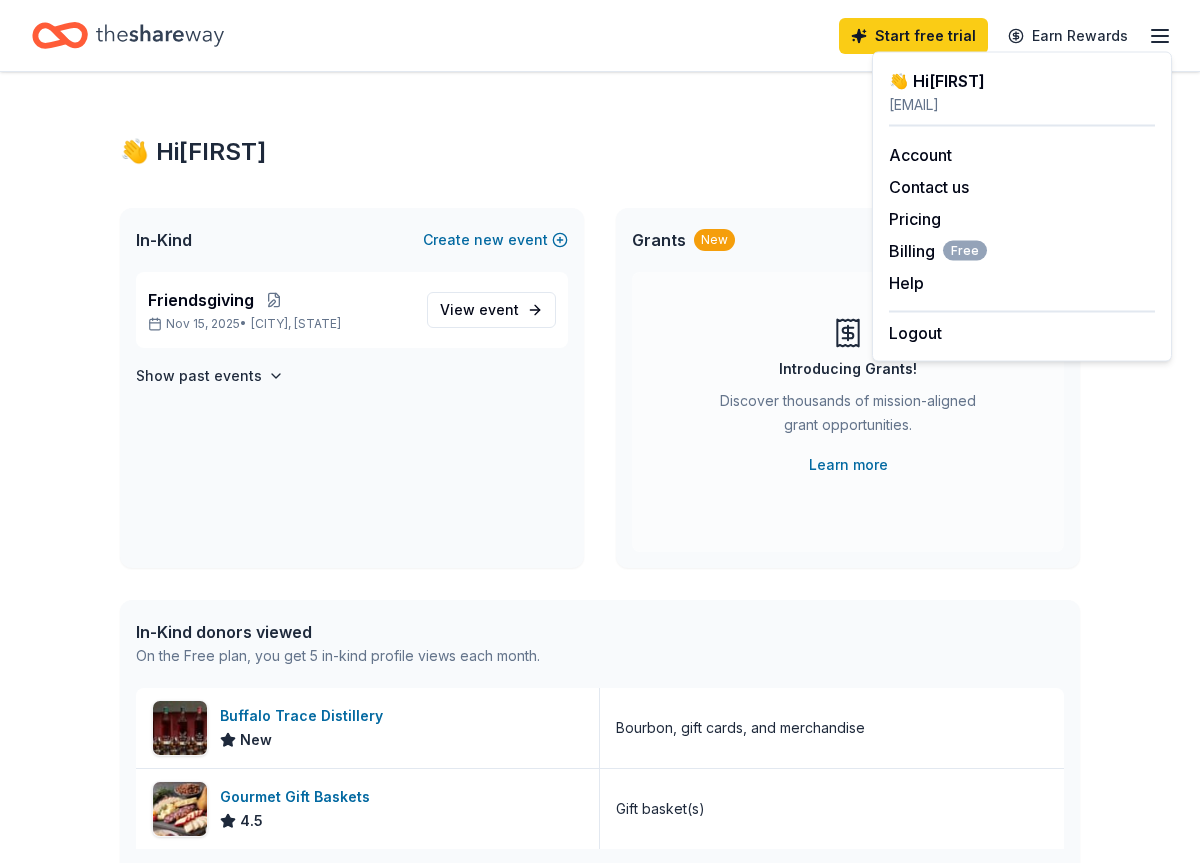 click 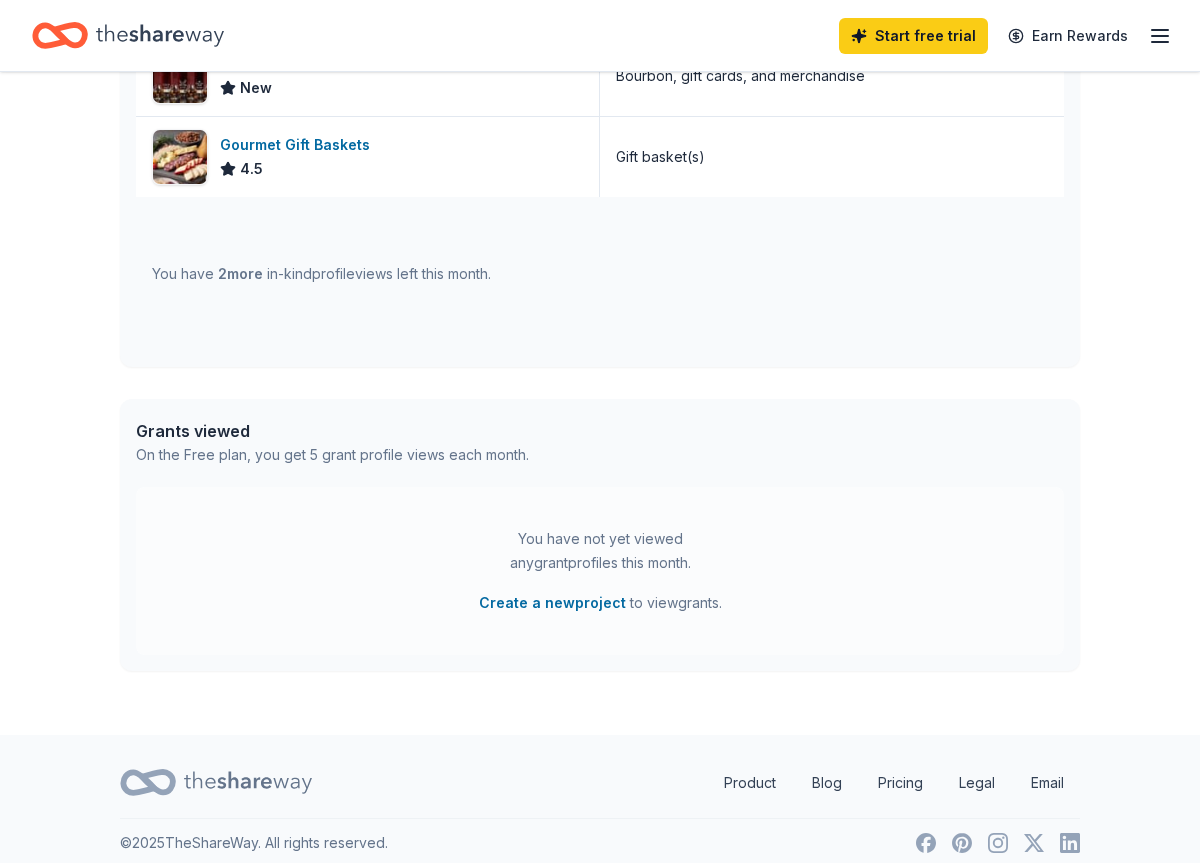 scroll, scrollTop: 749, scrollLeft: 0, axis: vertical 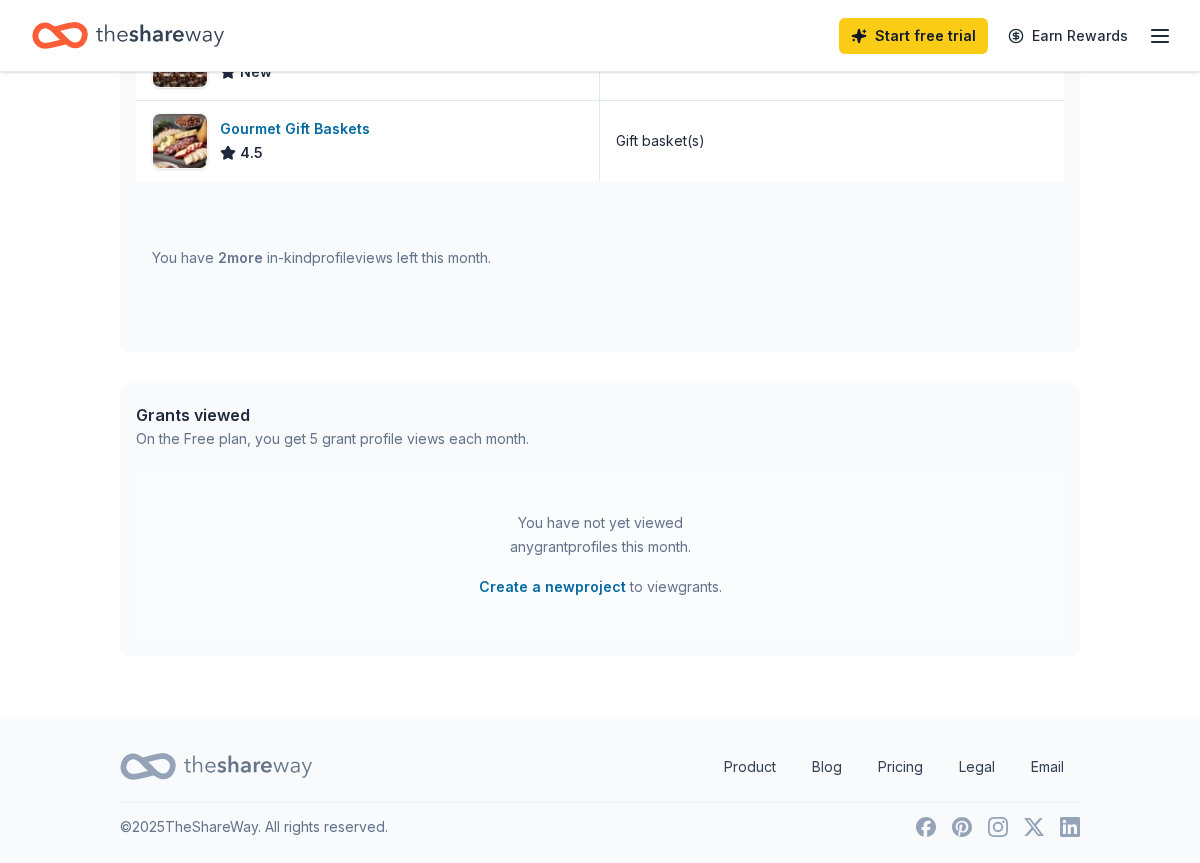 click 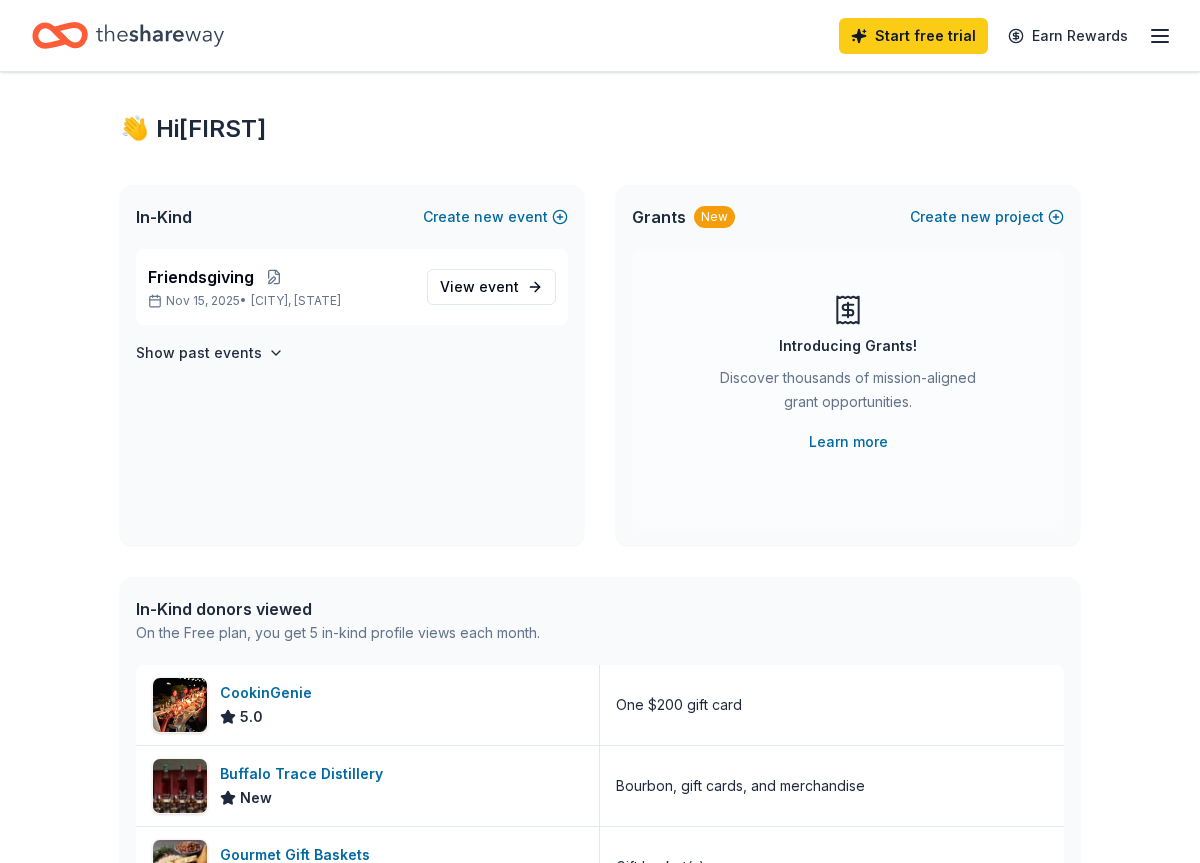 scroll, scrollTop: 0, scrollLeft: 0, axis: both 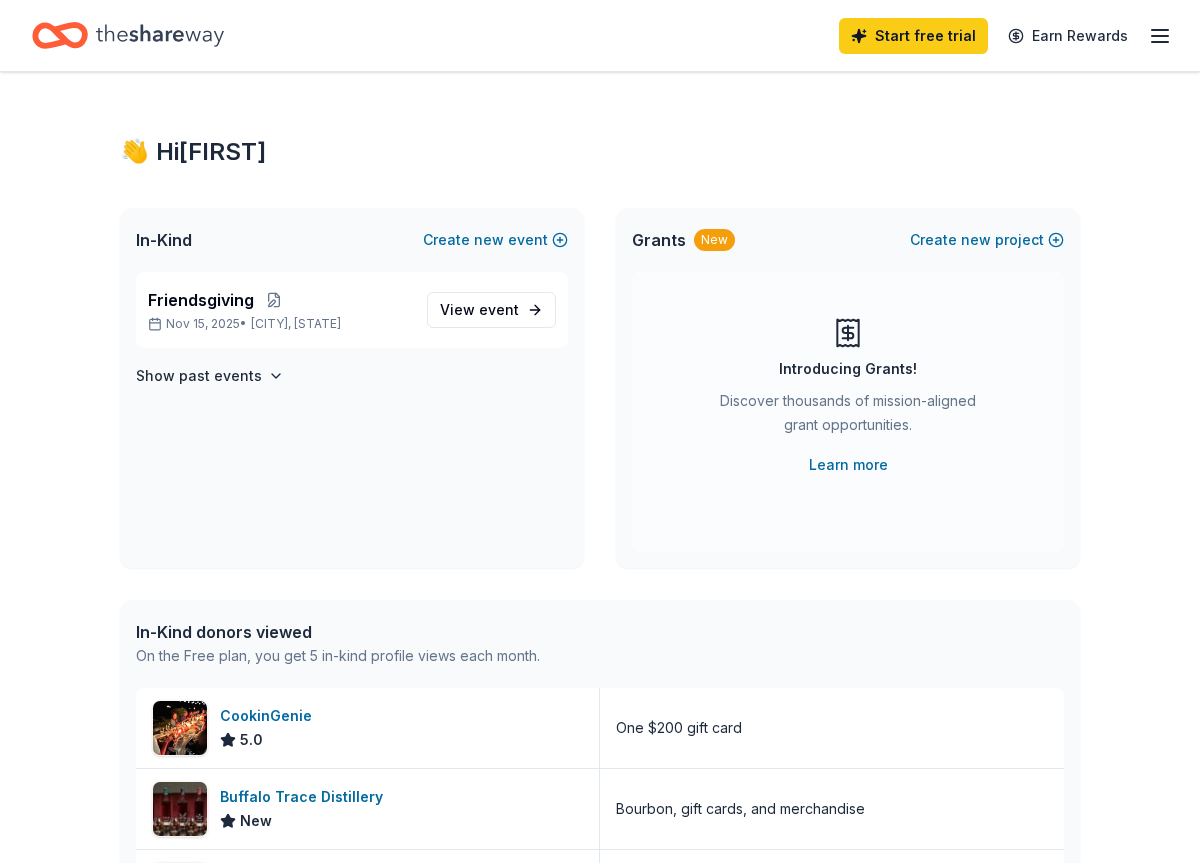 click 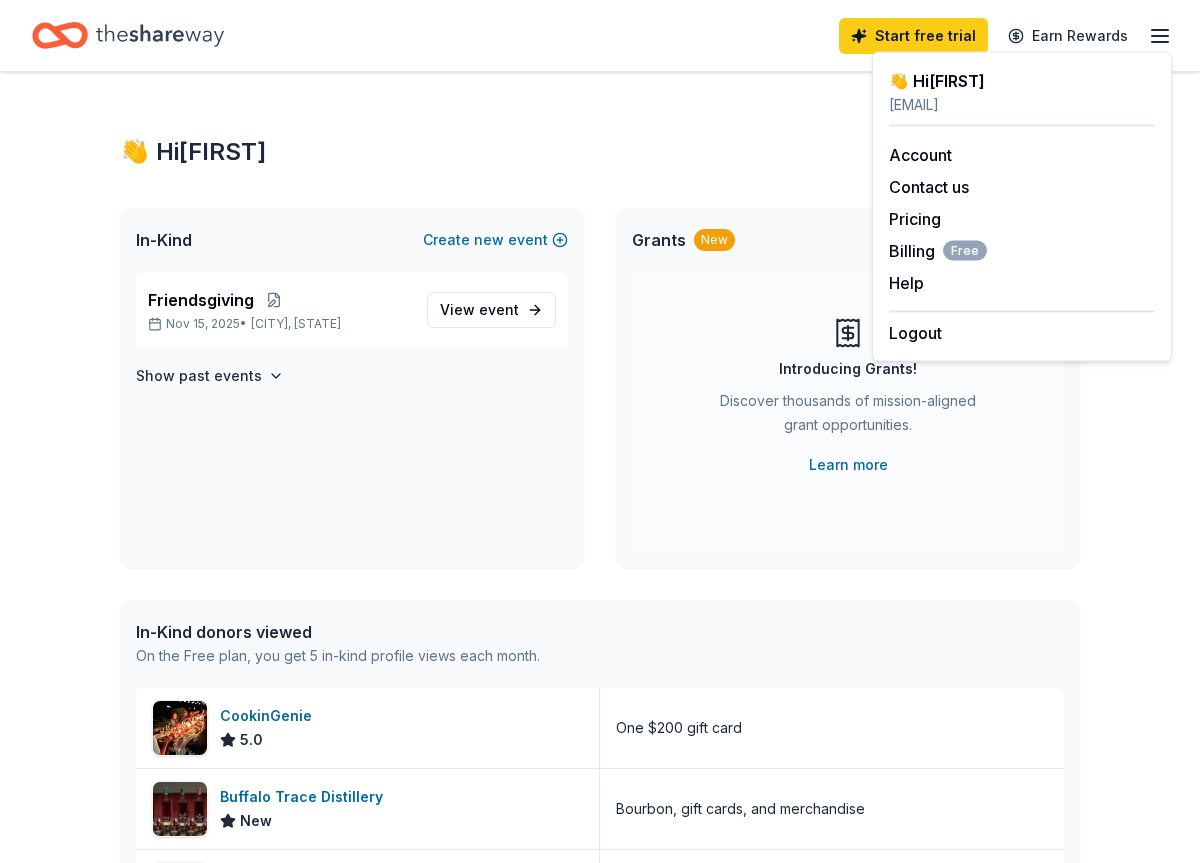 click on "👋 Hi  Lisa In-Kind Create  new  event   Friendsgiving Nov 15, 2025  •  Walden, NY View   event   Show past events Grants New Create  new  project   Introducing Grants! Discover thousands of mission-aligned grant opportunities. Learn more In-Kind donors viewed On the Free plan, you get 5 in-kind profile views each month. CookinGenie 5.0 One $200 gift card Buffalo Trace Distillery New Bourbon, gift cards, and merchandise Gourmet Gift Baskets 4.5 Gift basket(s) You have   2  more   in-kind  profile  views   left this month.  Grants viewed On the Free plan, you get 5 grant profile views each month. You have not yet viewed any  grant  profiles this month. Create a new  project   to view  grants ." at bounding box center (600, 770) 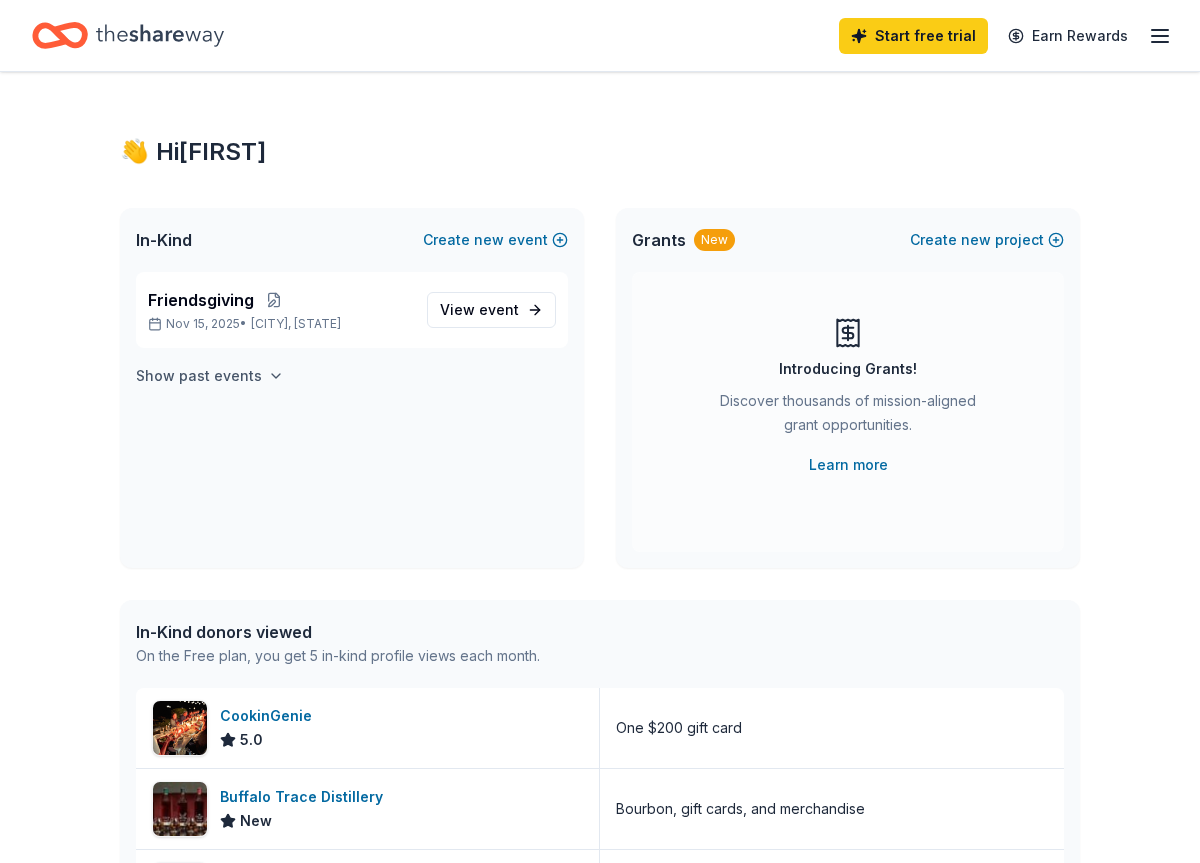 click on "Show past events" at bounding box center [199, 376] 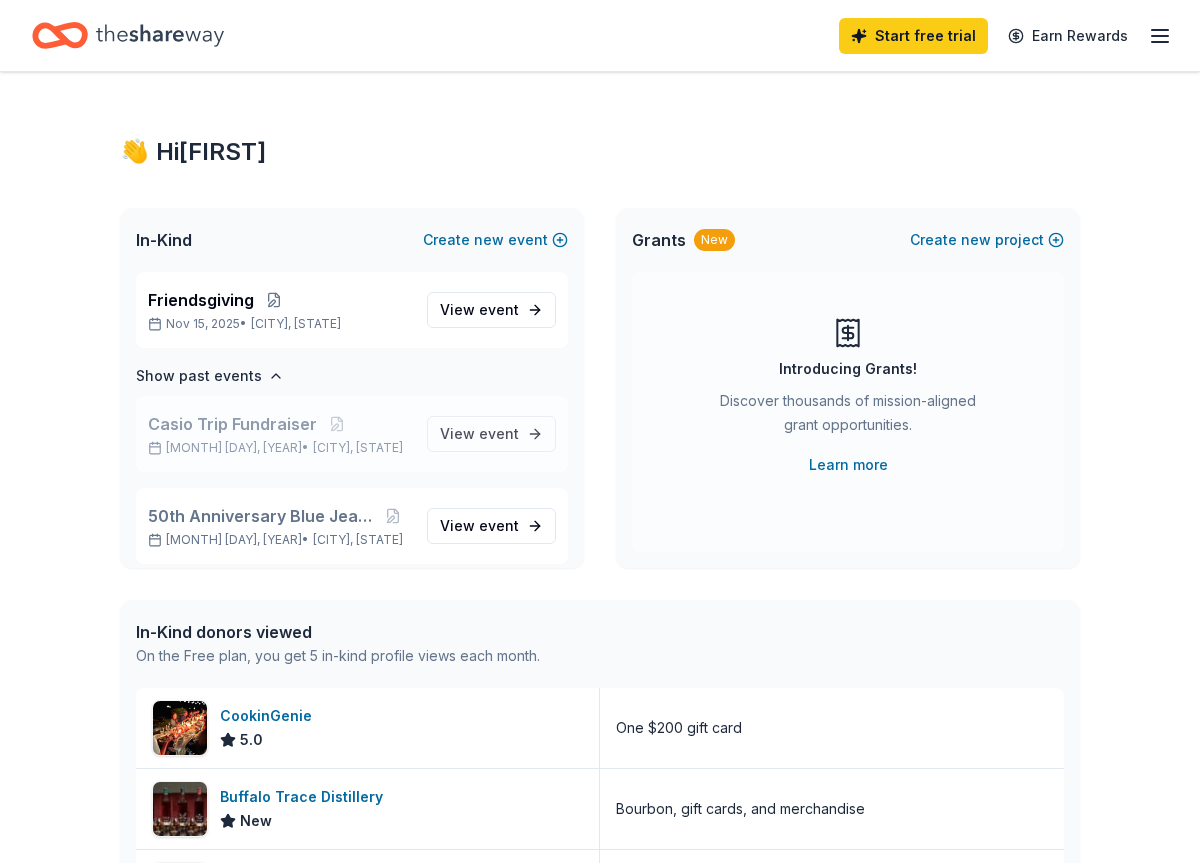 scroll, scrollTop: 12, scrollLeft: 0, axis: vertical 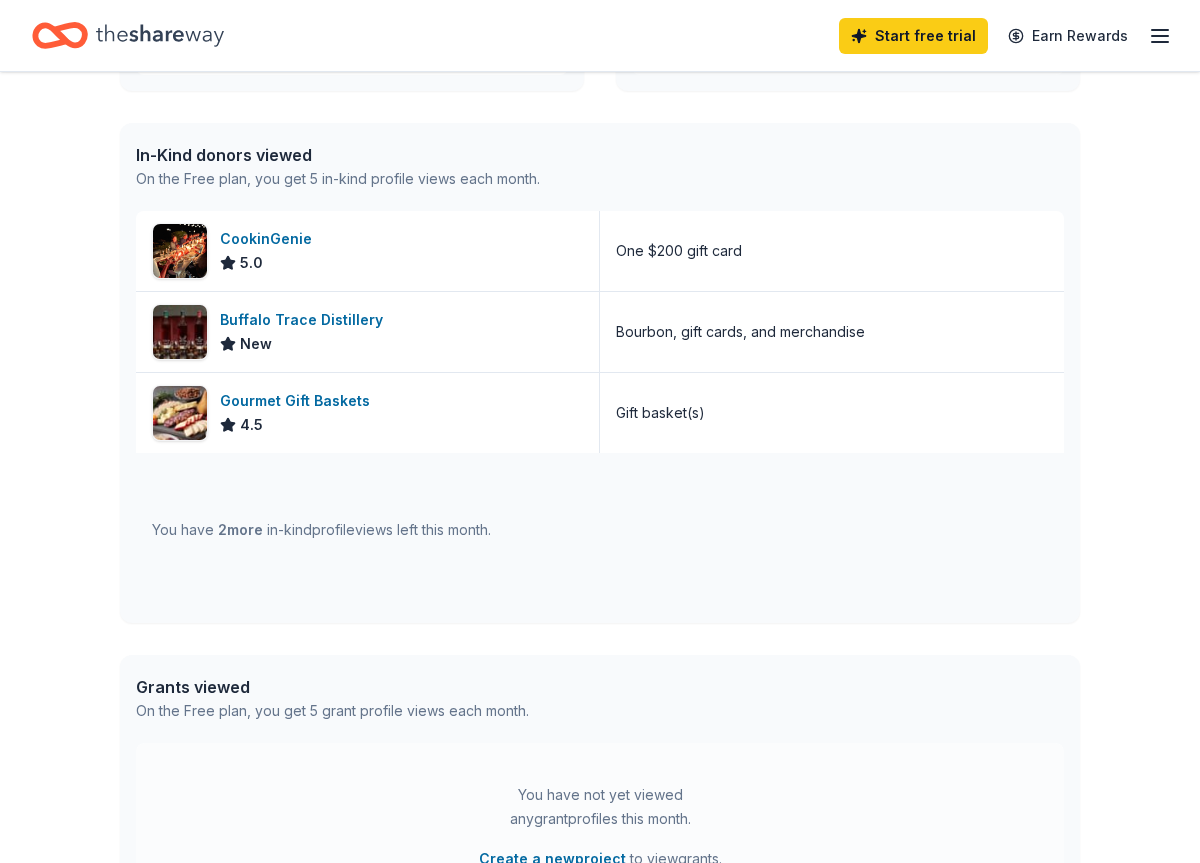 click on "2  more" at bounding box center (240, 529) 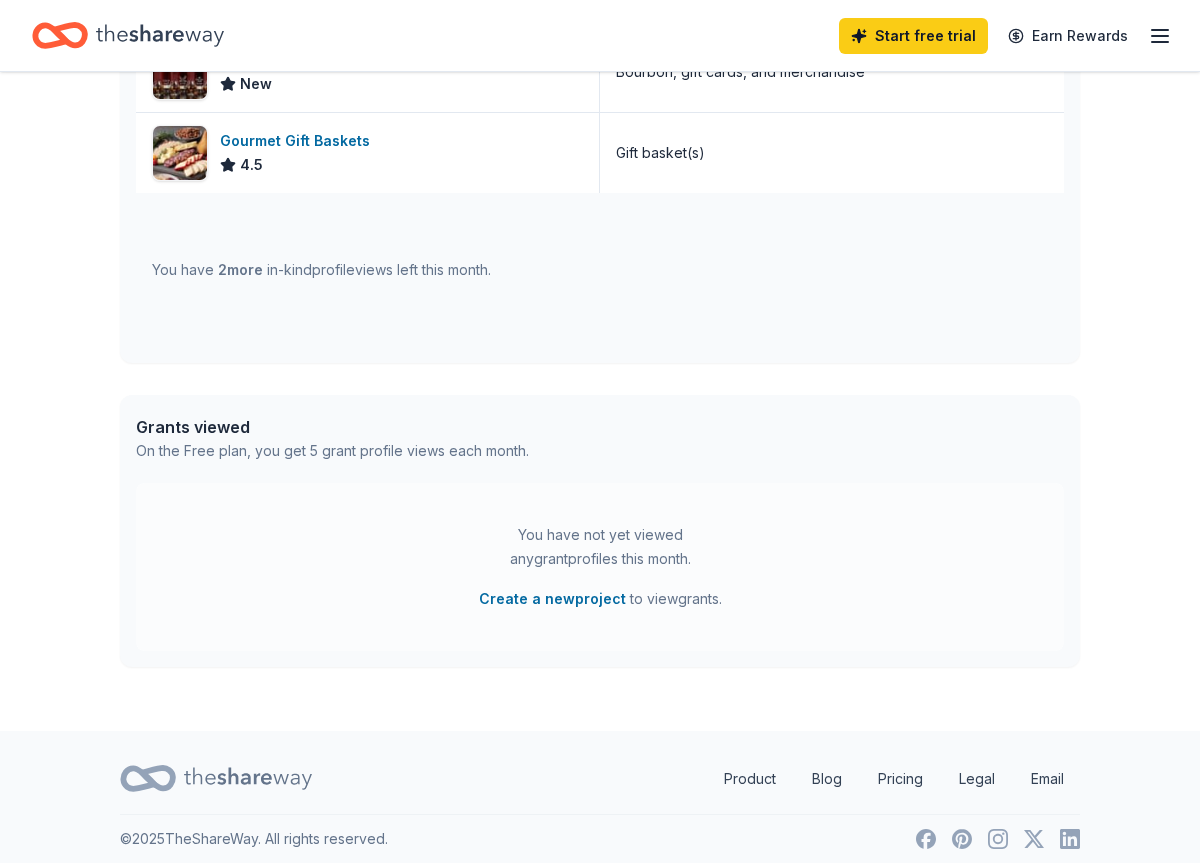 scroll, scrollTop: 749, scrollLeft: 0, axis: vertical 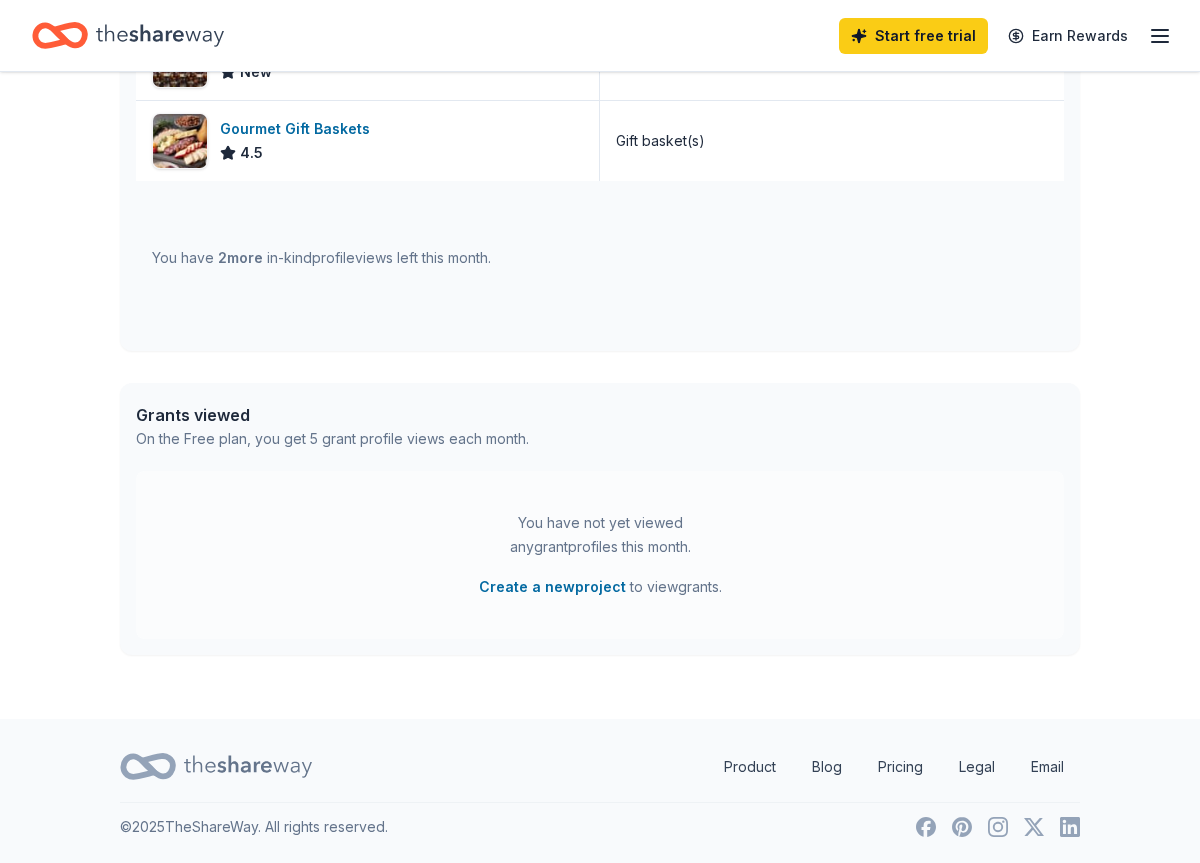 click 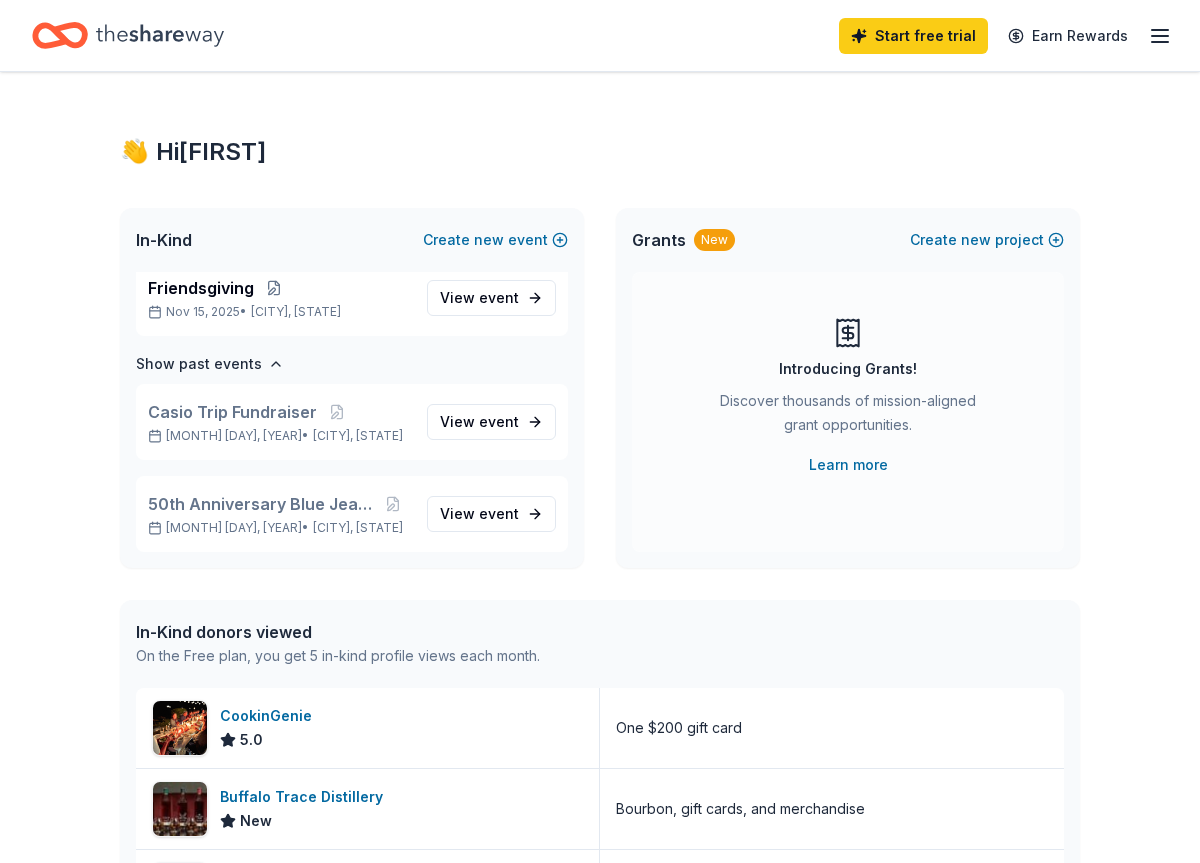 click 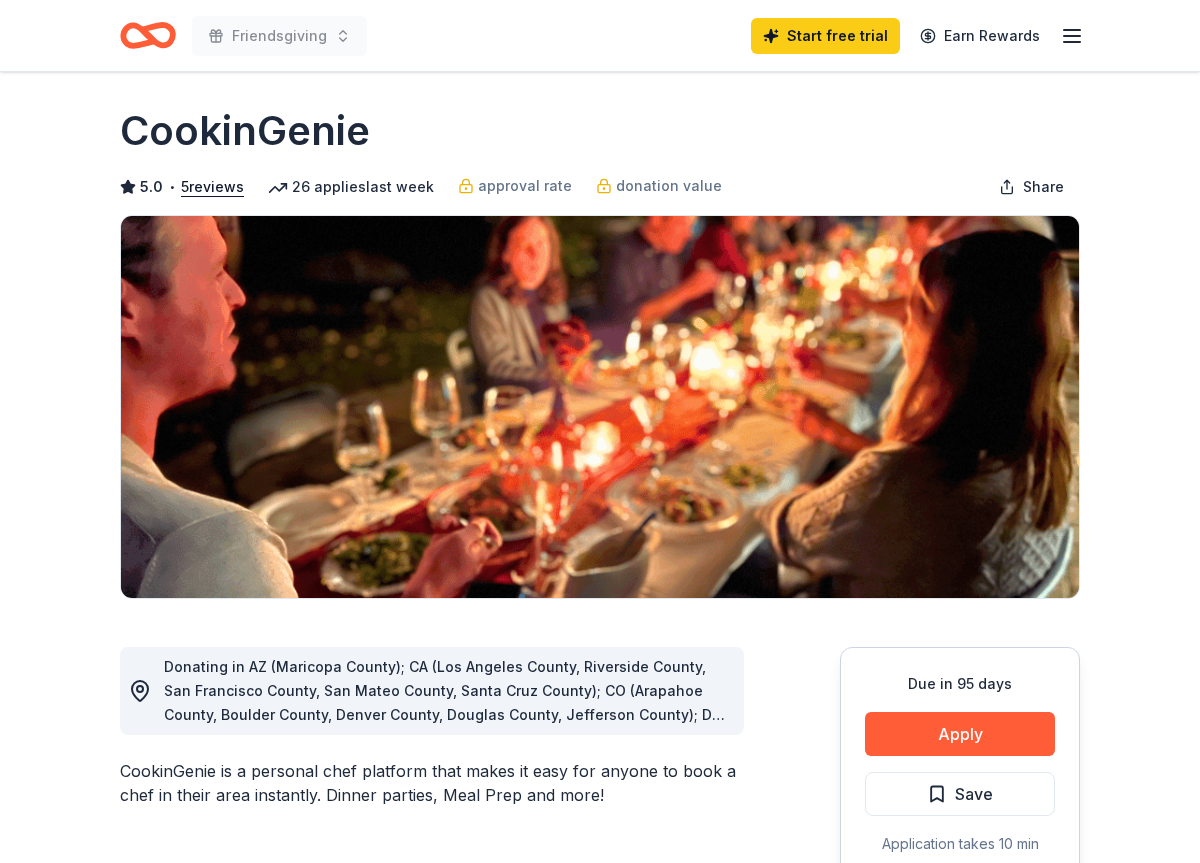 scroll, scrollTop: 0, scrollLeft: 0, axis: both 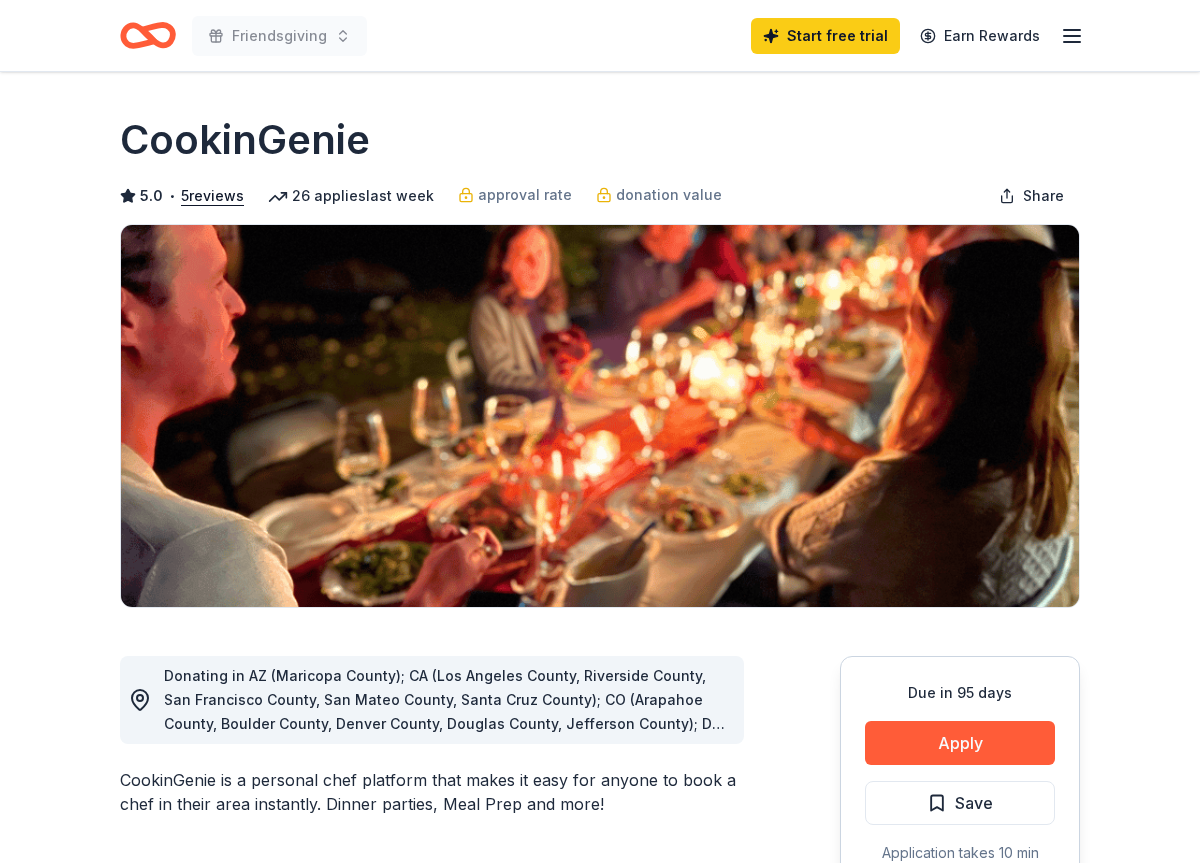 click 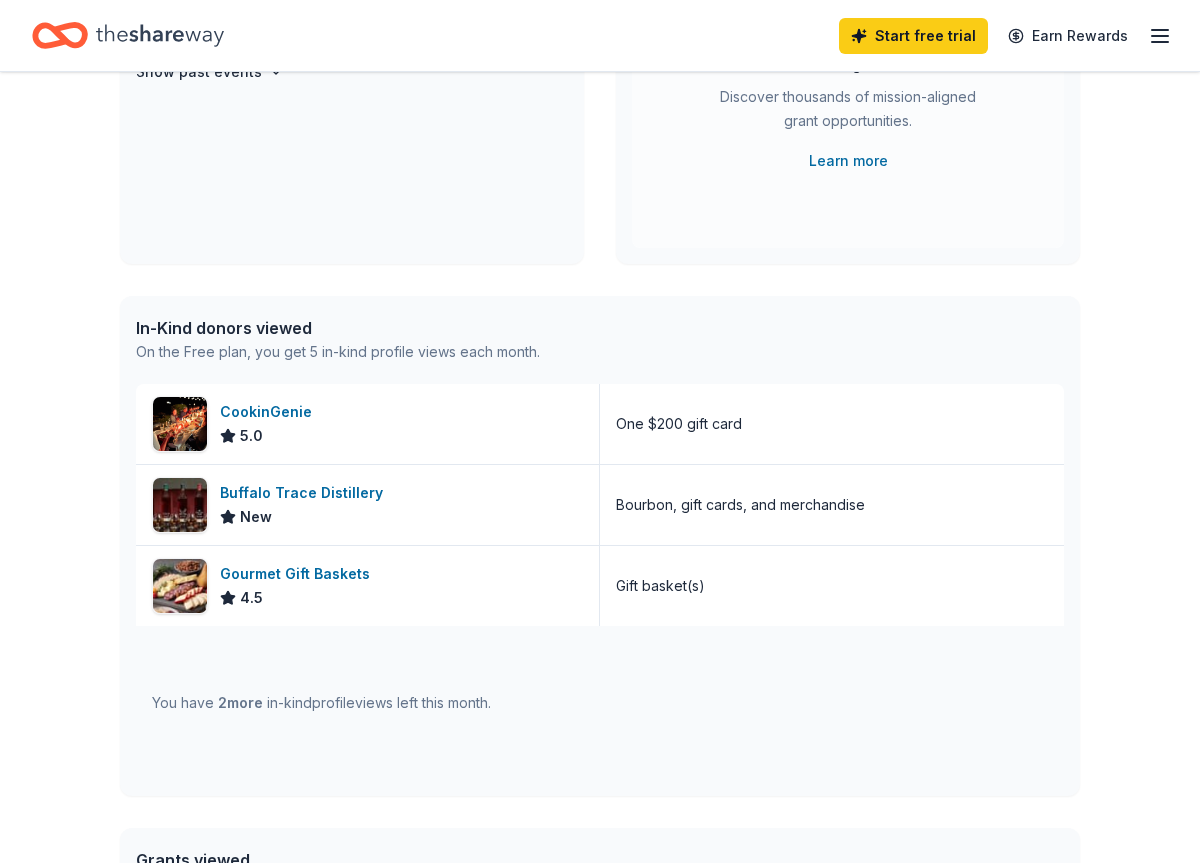 scroll, scrollTop: 0, scrollLeft: 0, axis: both 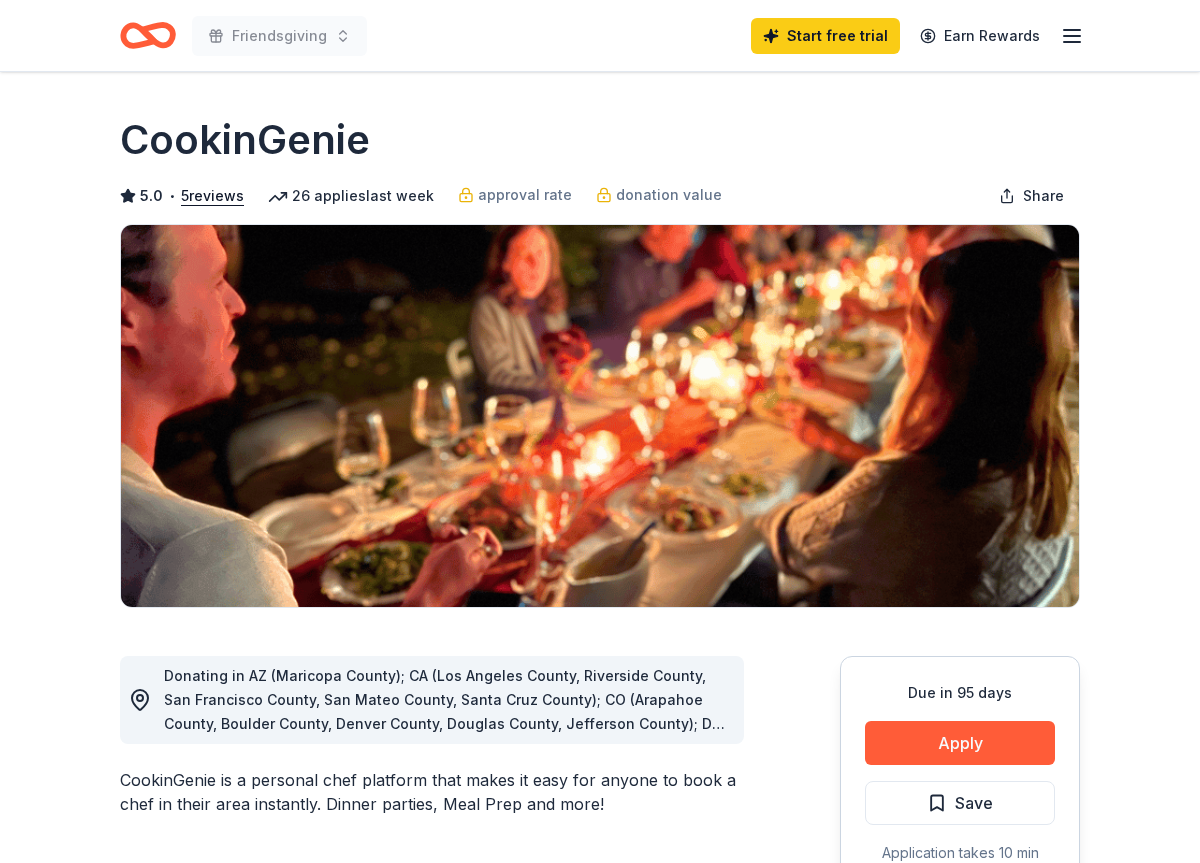 click on "Friendsgiving Start free  trial Earn Rewards" at bounding box center (600, 35) 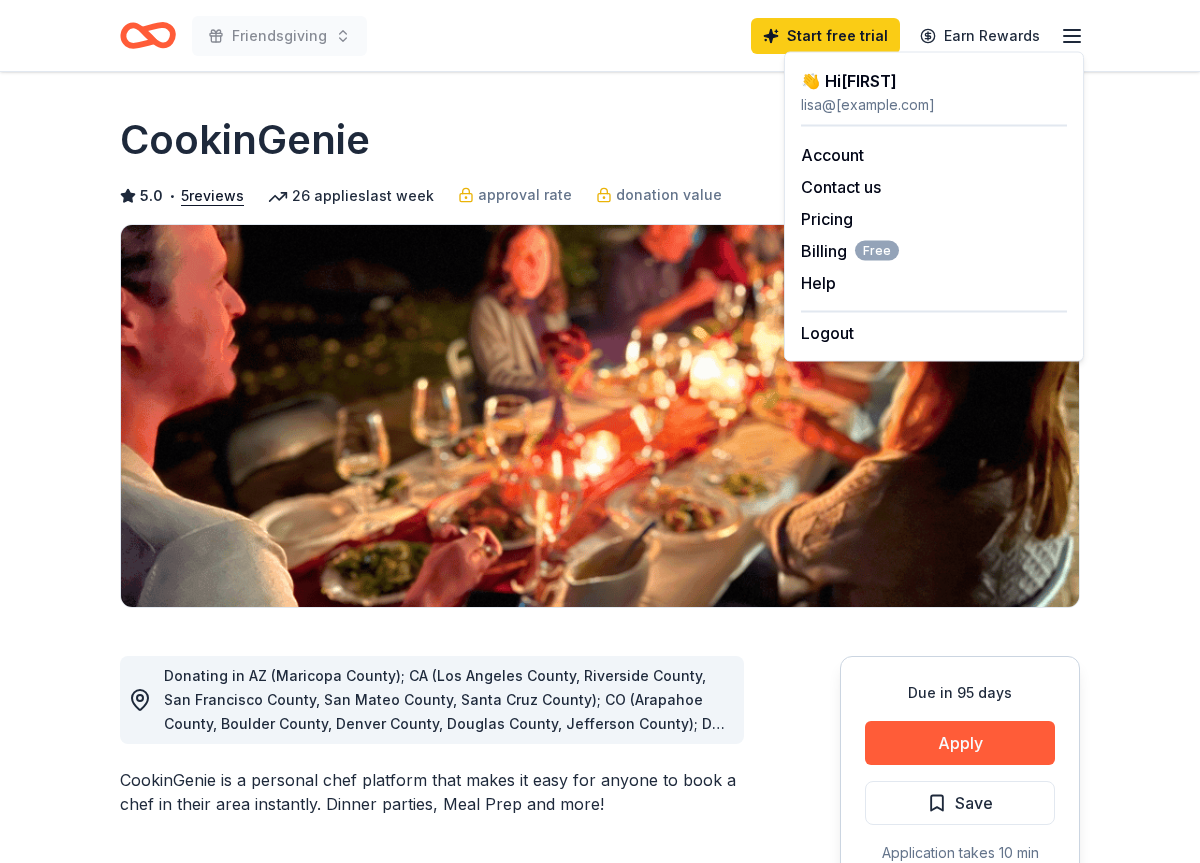 click on "CookinGenie" at bounding box center (600, 140) 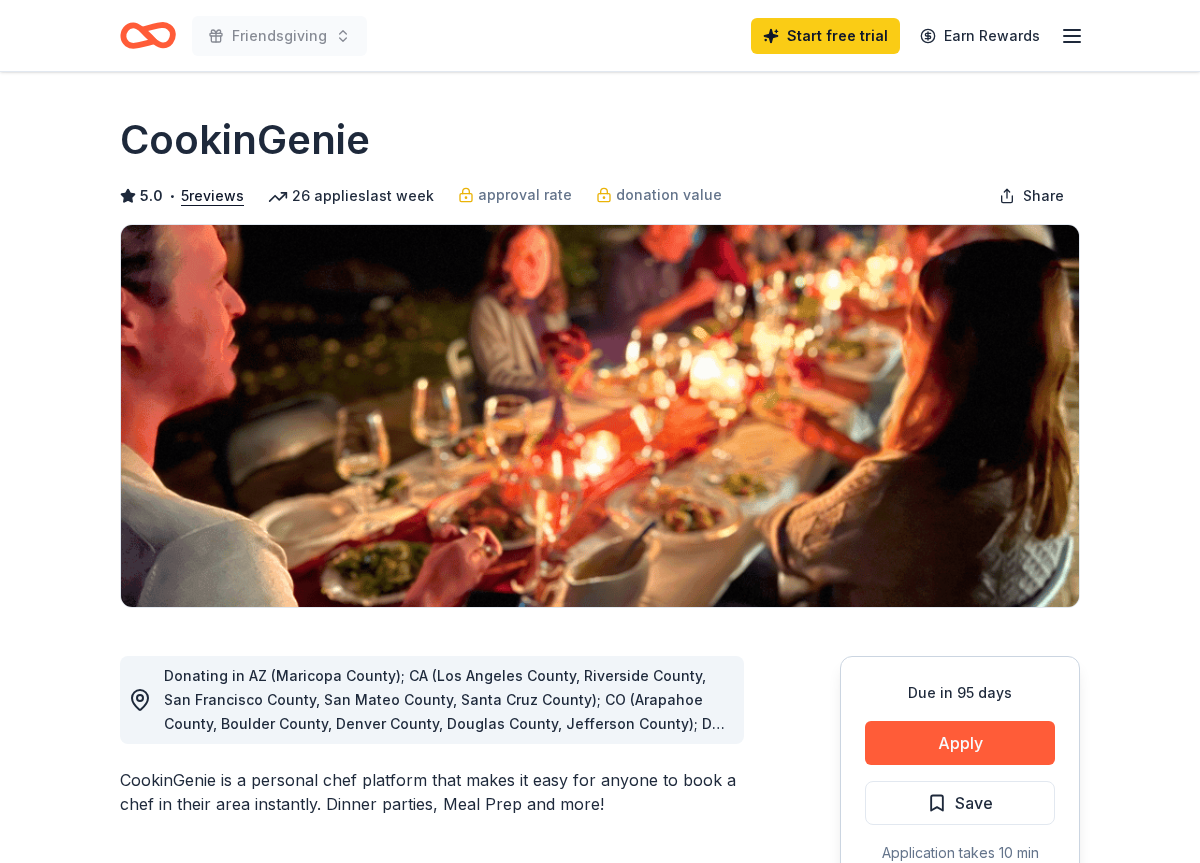 click 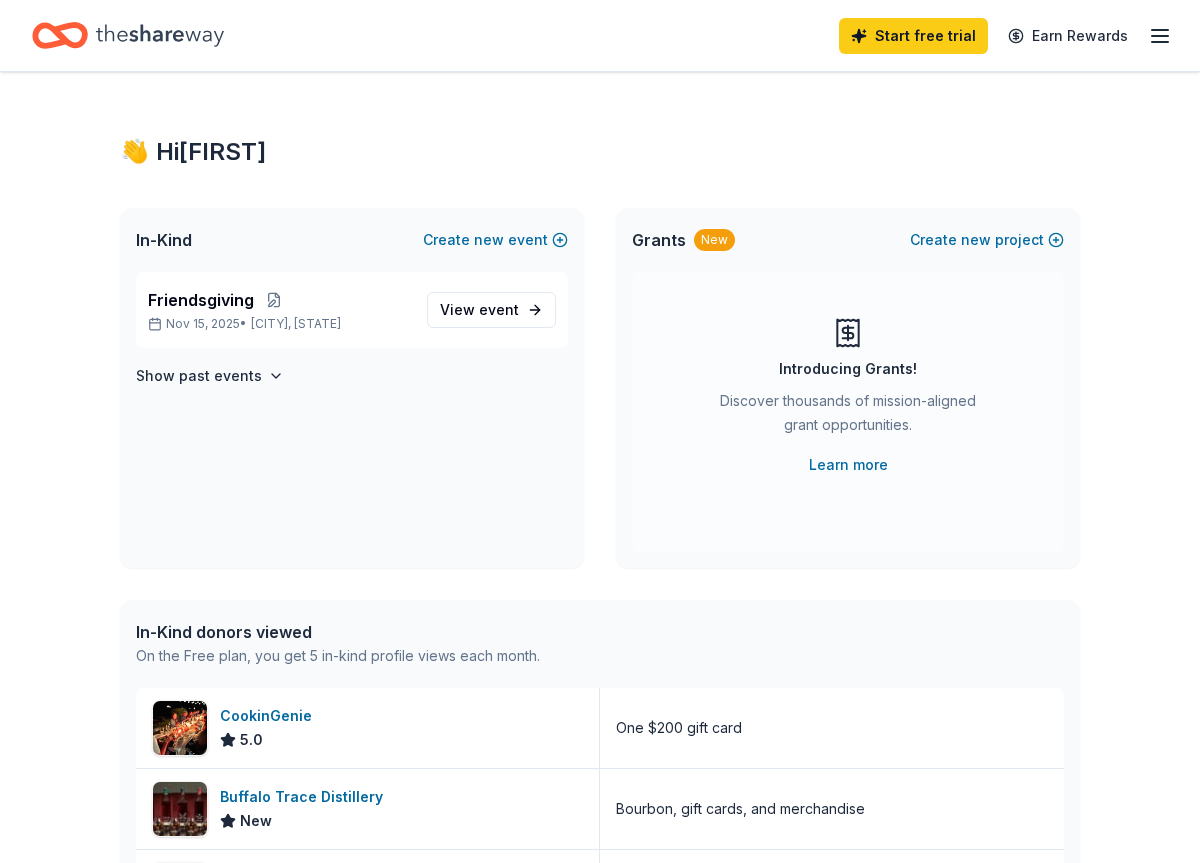 scroll, scrollTop: 0, scrollLeft: 0, axis: both 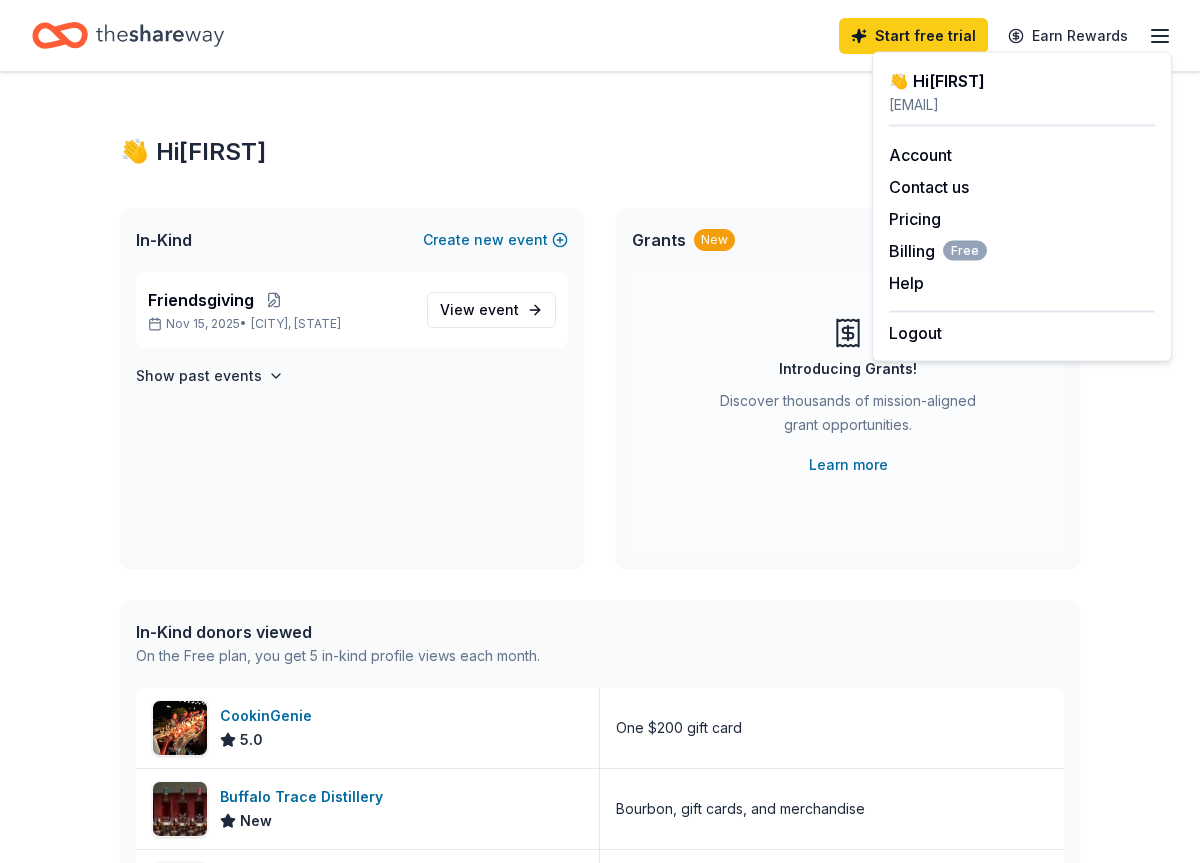 click on "👋 Hi  Lisa In-Kind Create  new  event   Friendsgiving Nov 15, 2025  •  Walden, NY View   event   Show past events Grants New Create  new  project   Introducing Grants! Discover thousands of mission-aligned grant opportunities. Learn more In-Kind donors viewed On the Free plan, you get 5 in-kind profile views each month. CookinGenie 5.0 One $200 gift card Buffalo Trace Distillery New Bourbon, gift cards, and merchandise Gourmet Gift Baskets 4.5 Gift basket(s) You have   2  more   in-kind  profile  views   left this month.  Grants viewed On the Free plan, you get 5 grant profile views each month. You have not yet viewed any  grant  profiles this month. Create a new  project   to view  grants ." at bounding box center [600, 770] 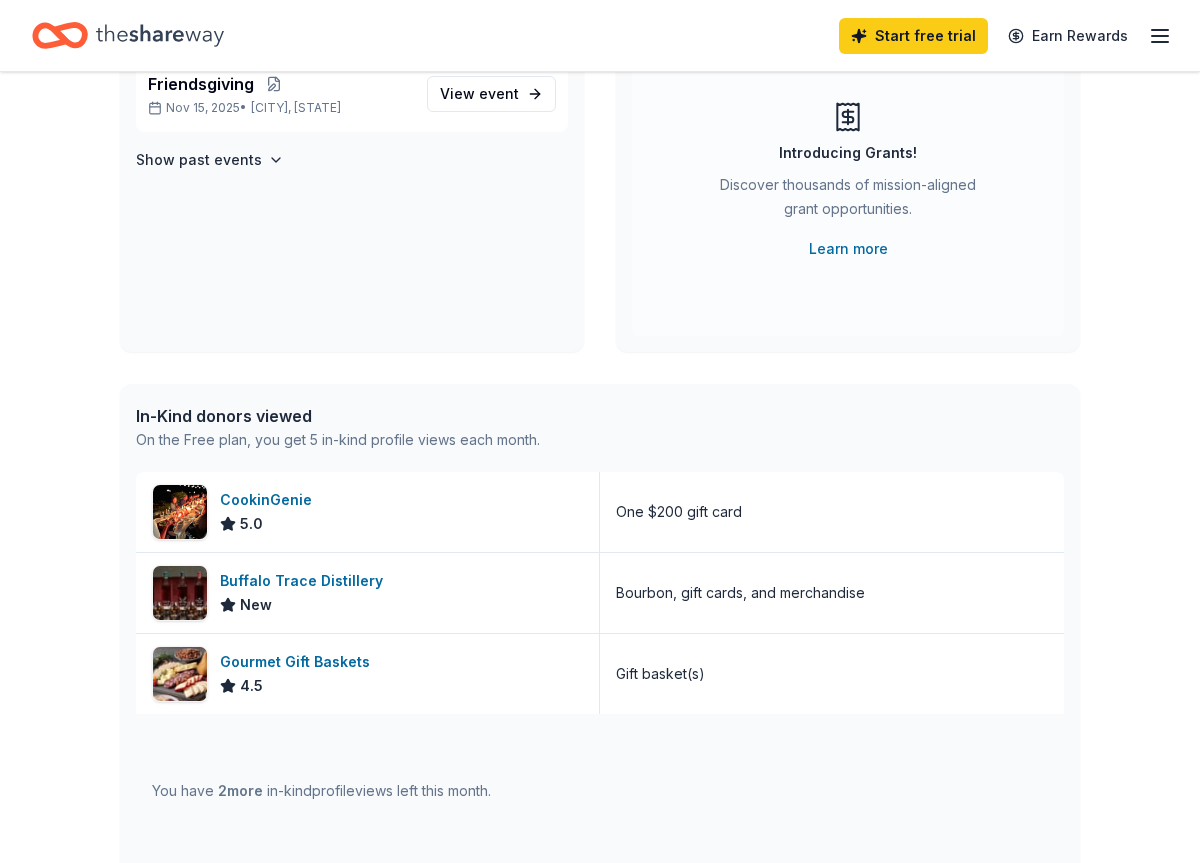 scroll, scrollTop: 0, scrollLeft: 0, axis: both 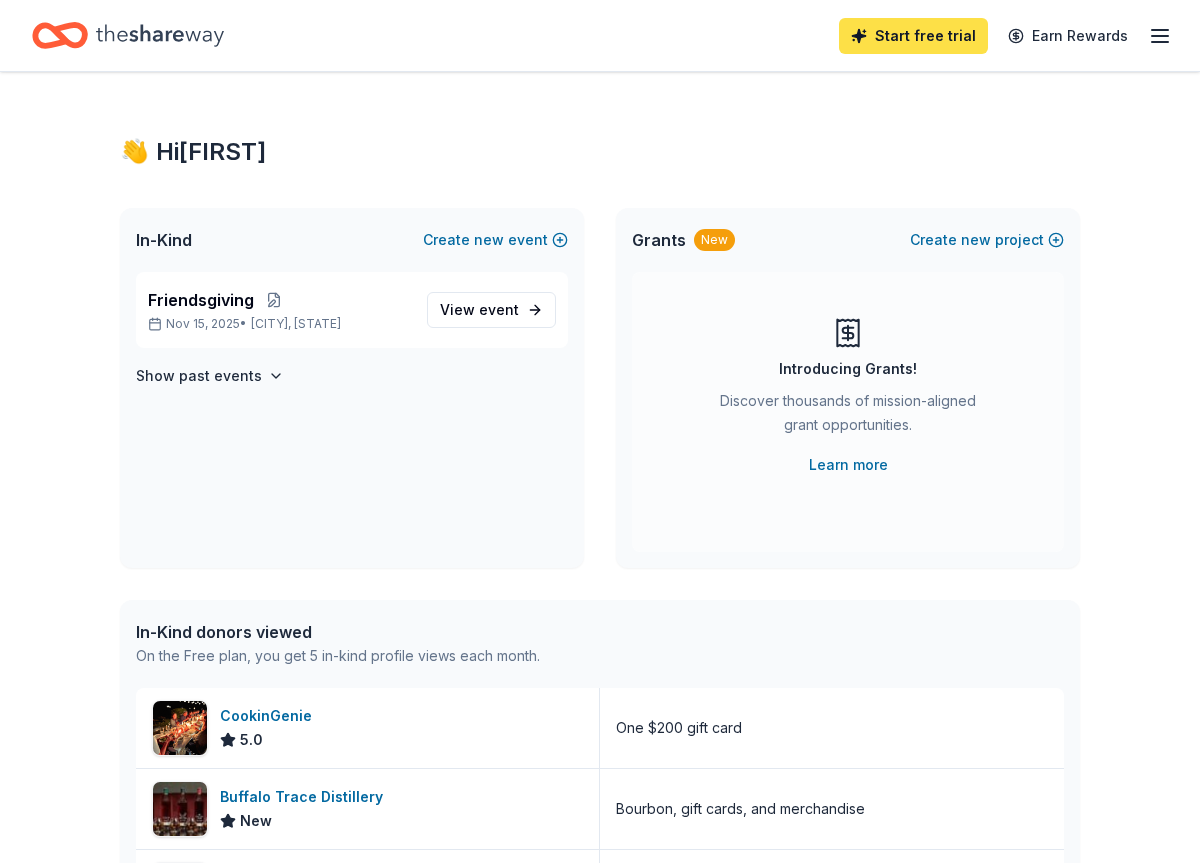 click on "Start free  trial" at bounding box center [913, 36] 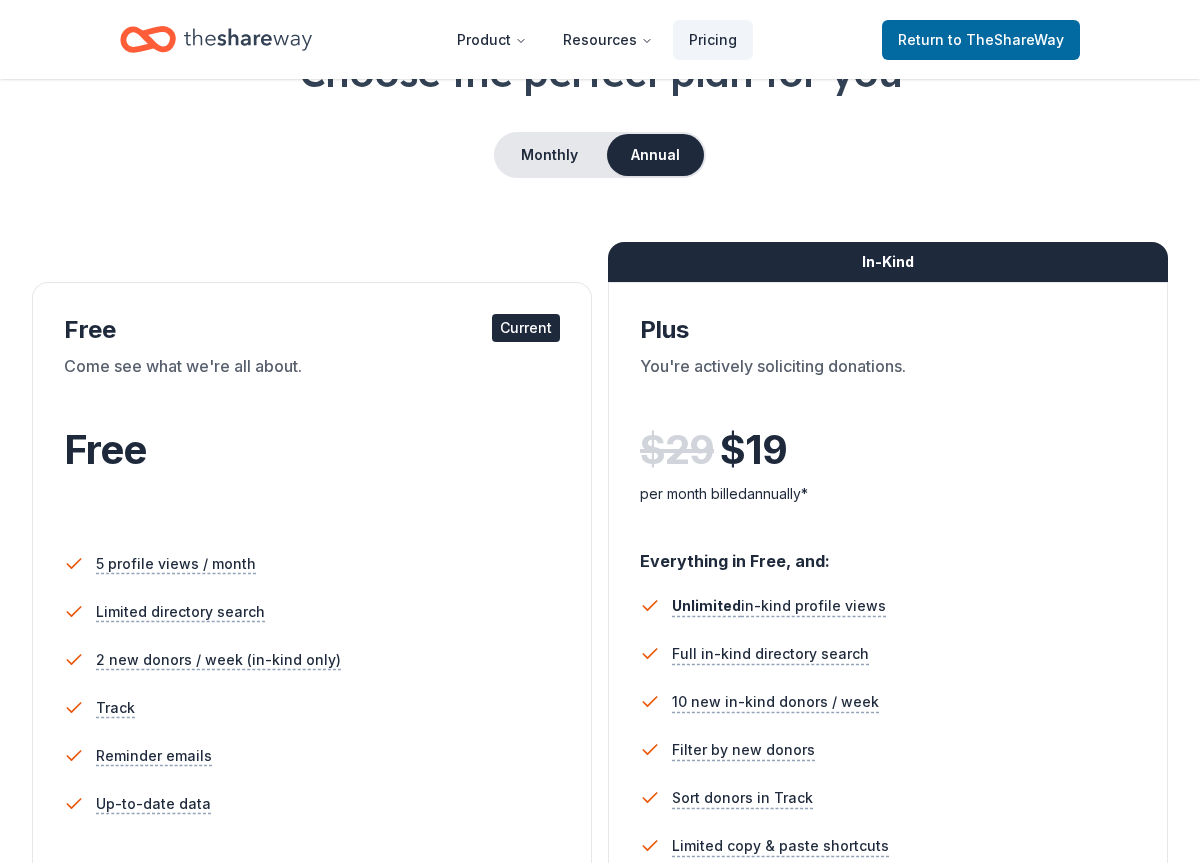 scroll, scrollTop: 51, scrollLeft: 0, axis: vertical 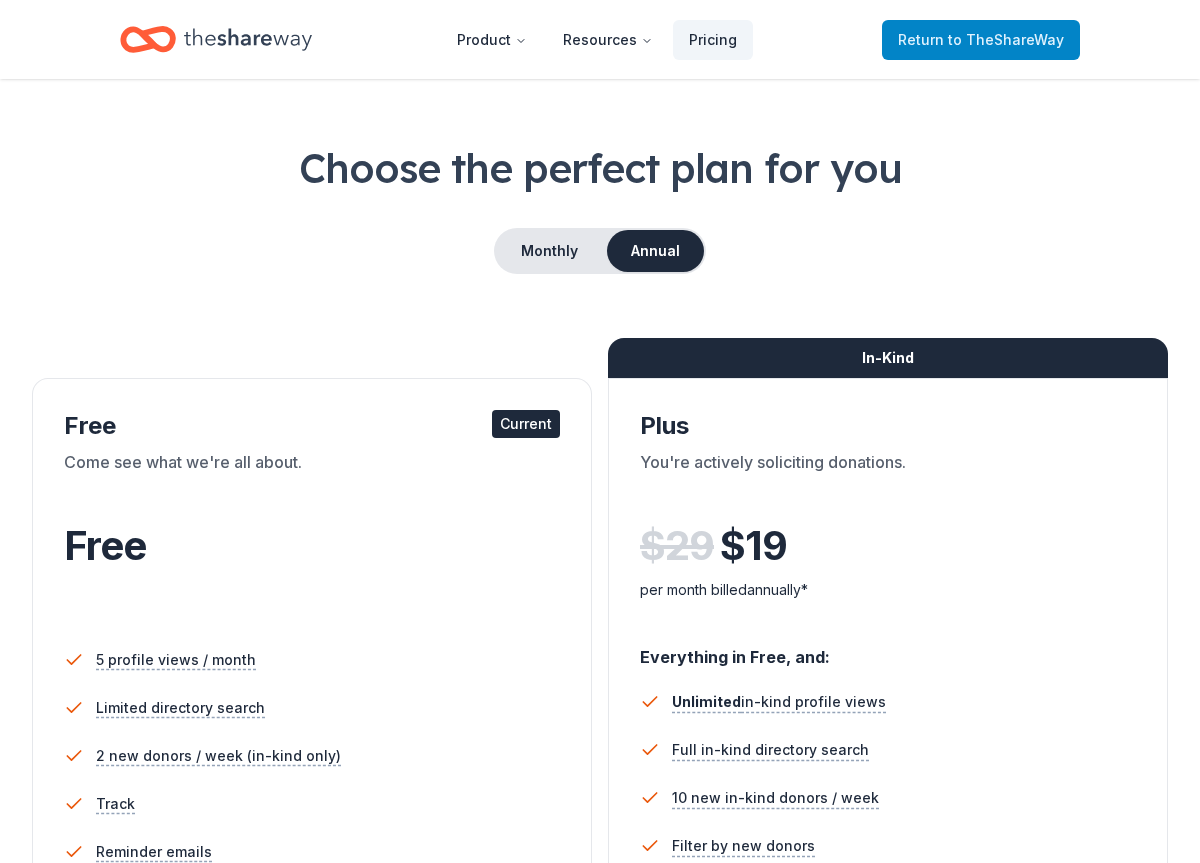 click on "Return to TheShareWay" at bounding box center [981, 40] 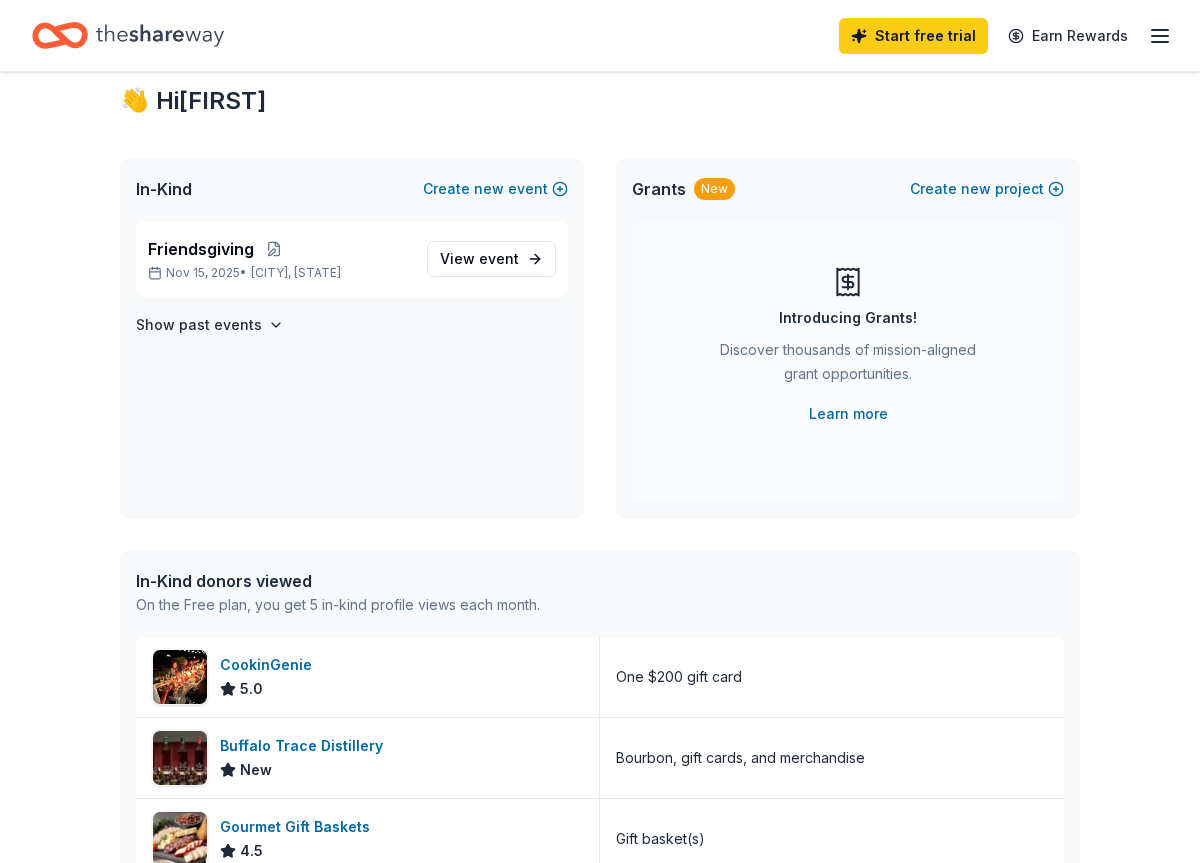 click 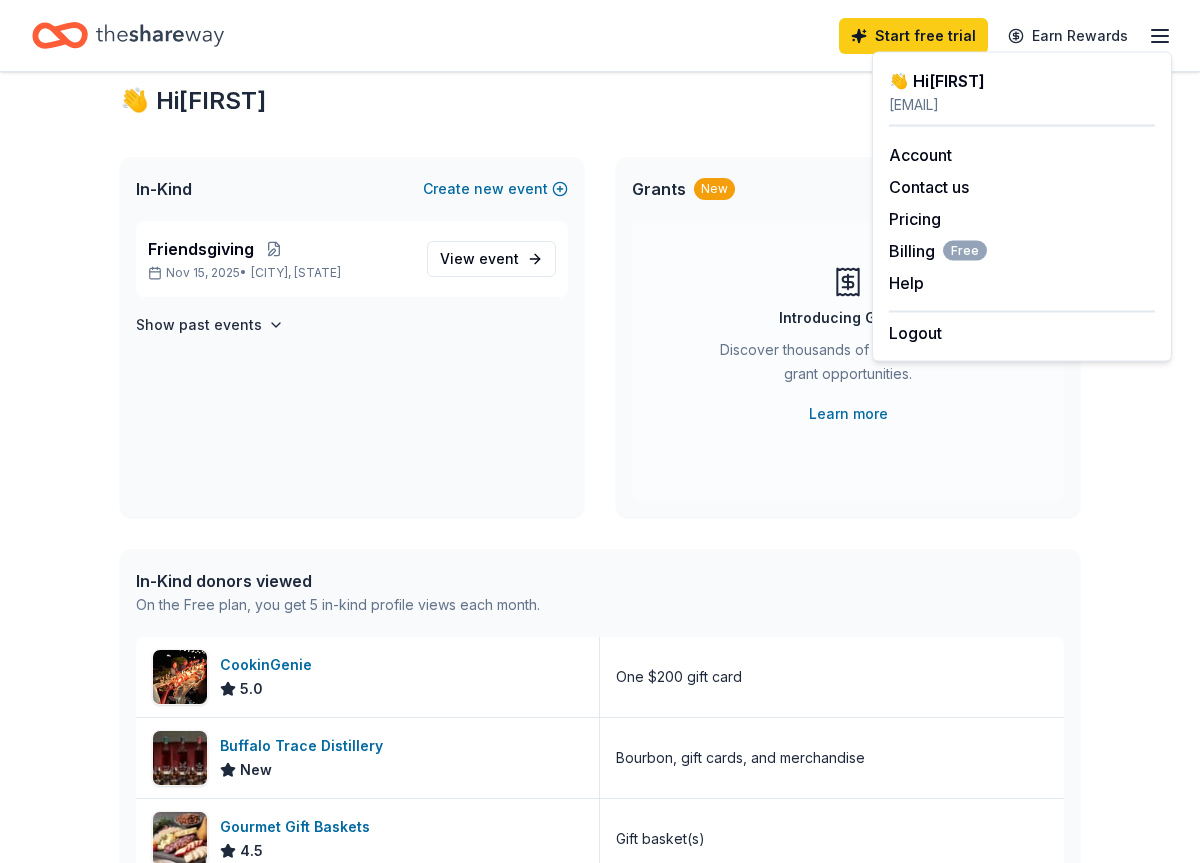 click on "Start free  trial Earn Rewards" at bounding box center [600, 35] 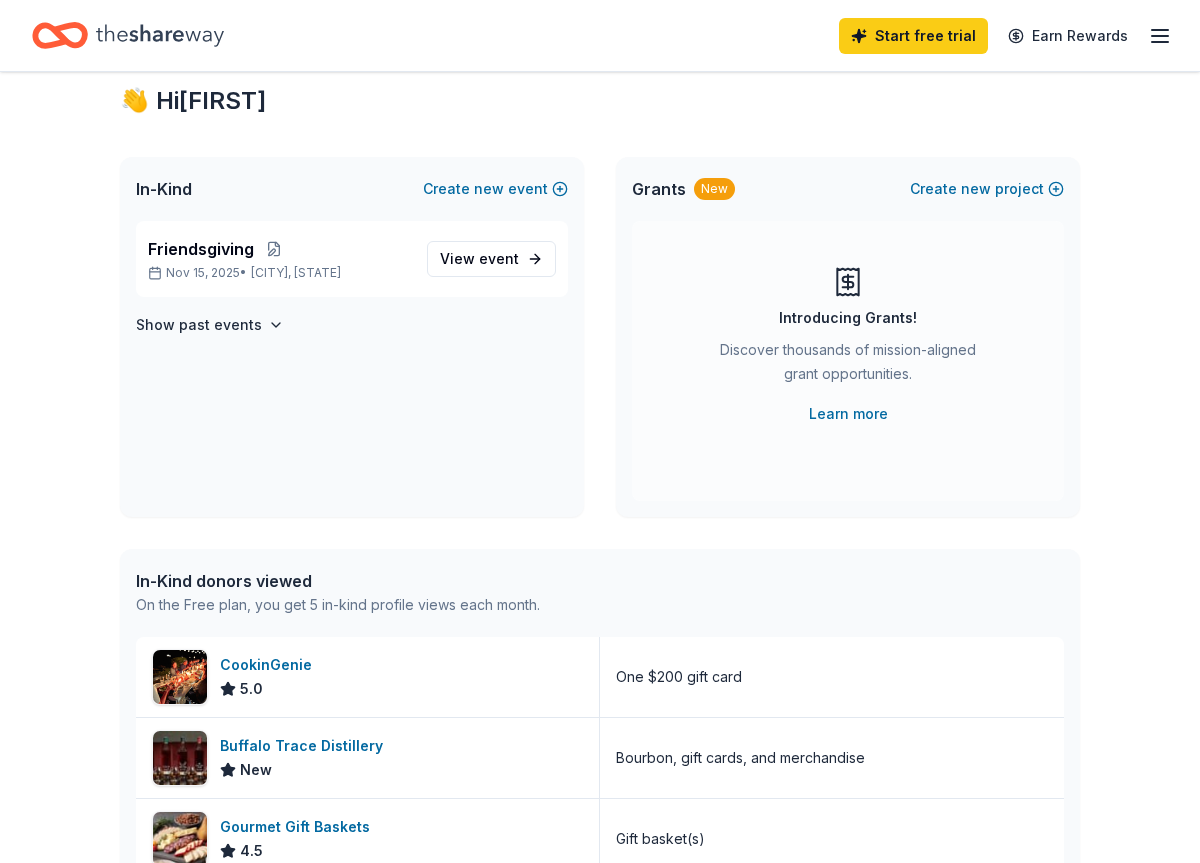 scroll, scrollTop: 0, scrollLeft: 0, axis: both 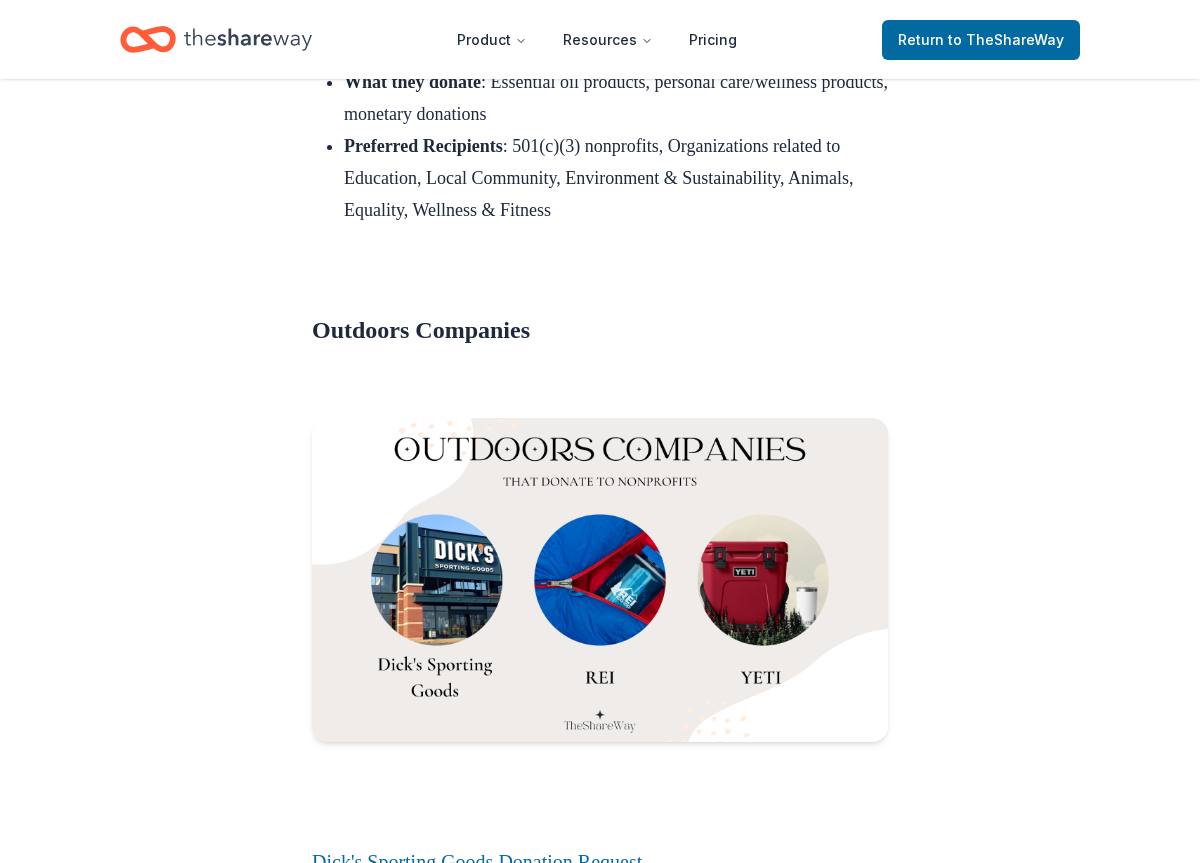 click on "Kohl's Donation Request" at bounding box center (412, -278) 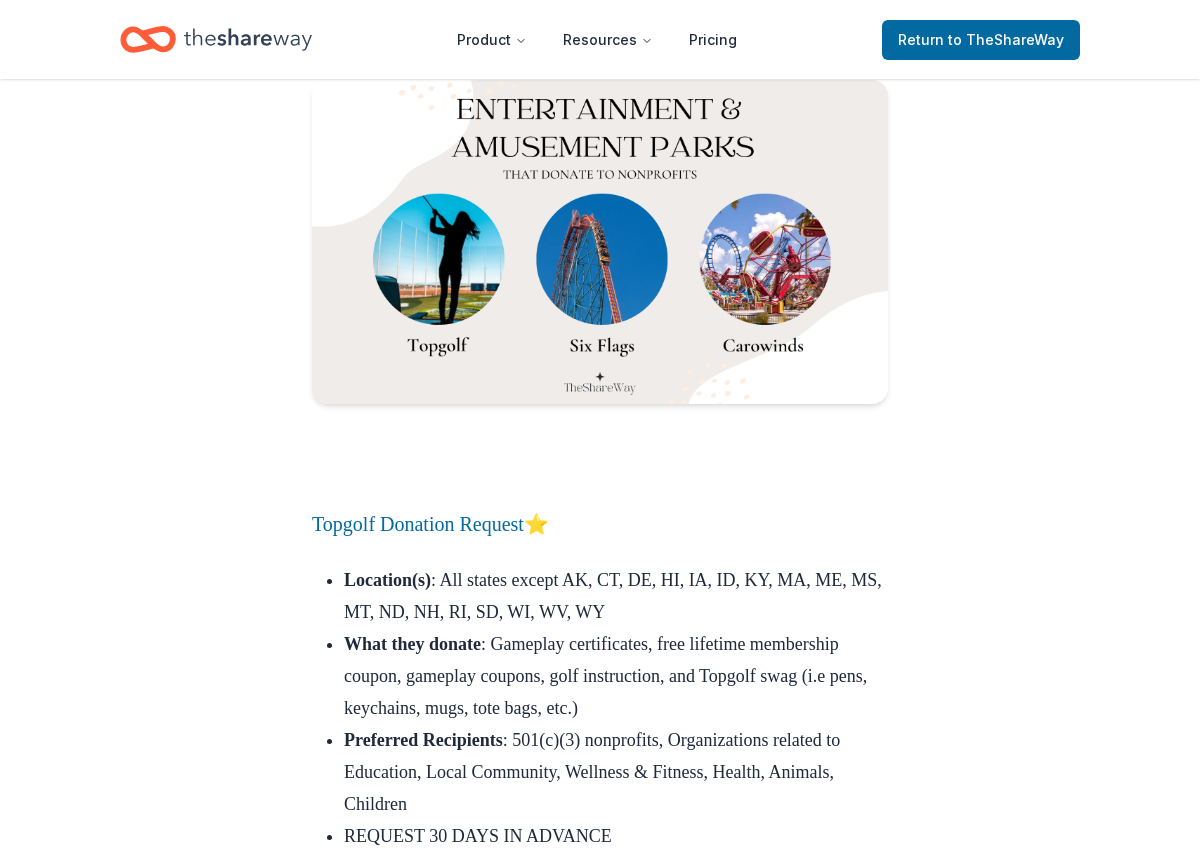 scroll, scrollTop: 20525, scrollLeft: 0, axis: vertical 